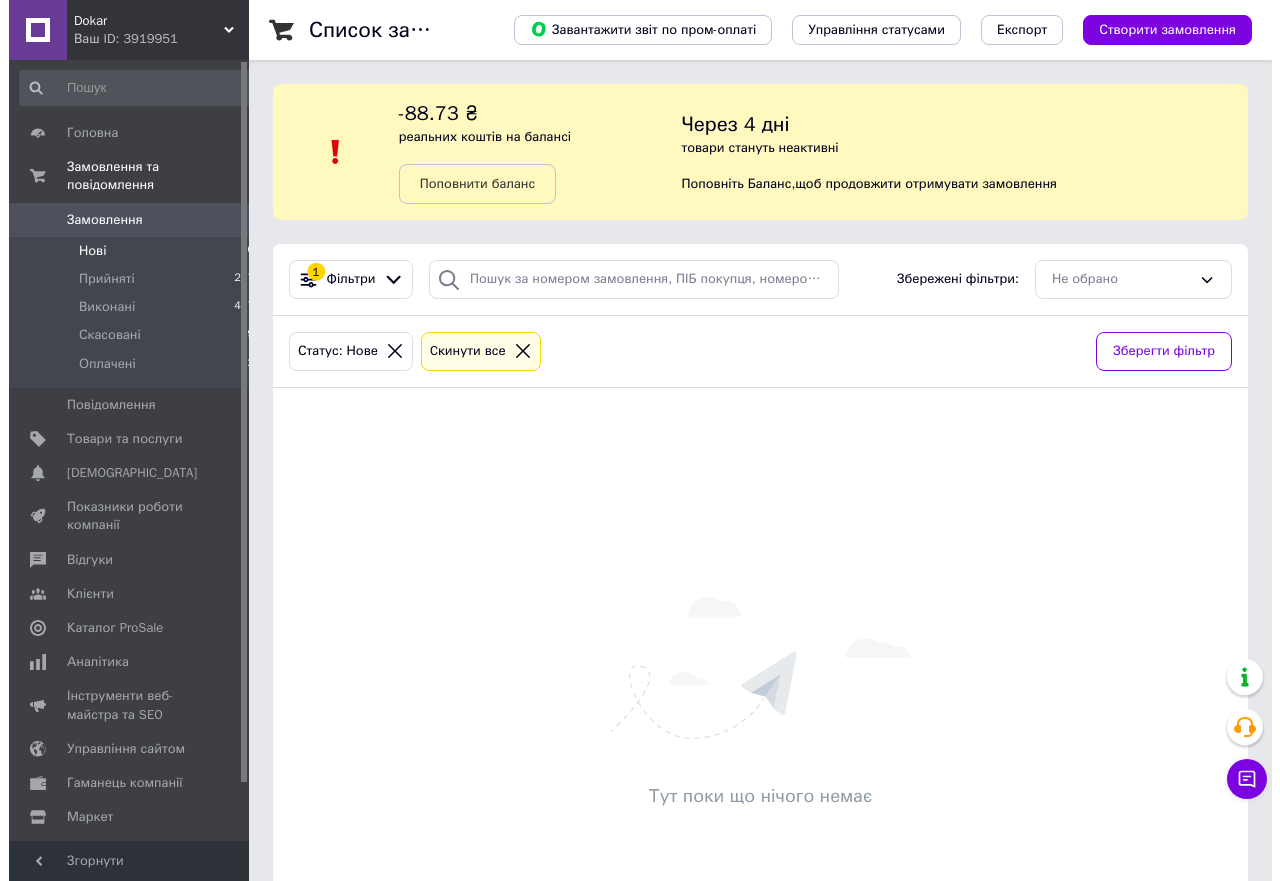 scroll, scrollTop: 0, scrollLeft: 0, axis: both 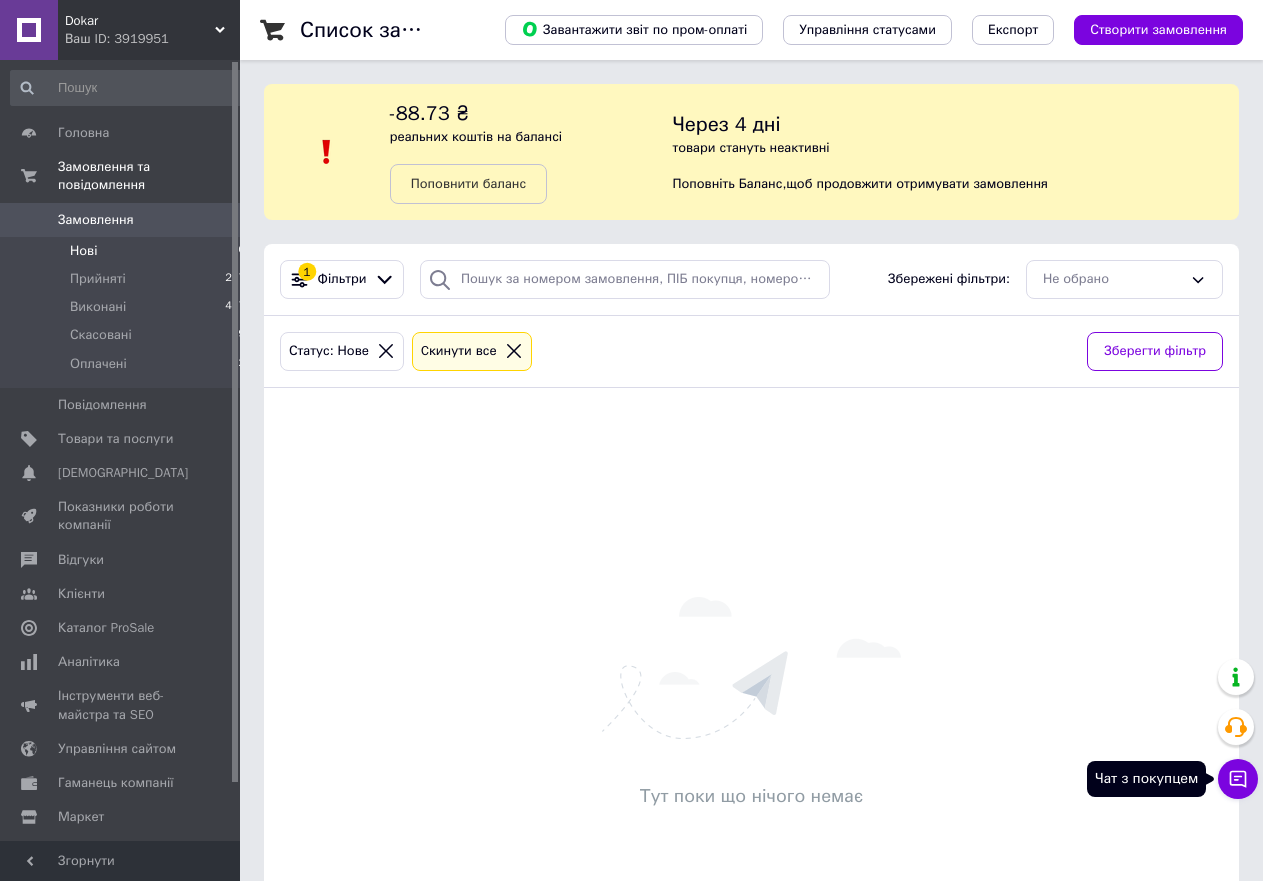 click 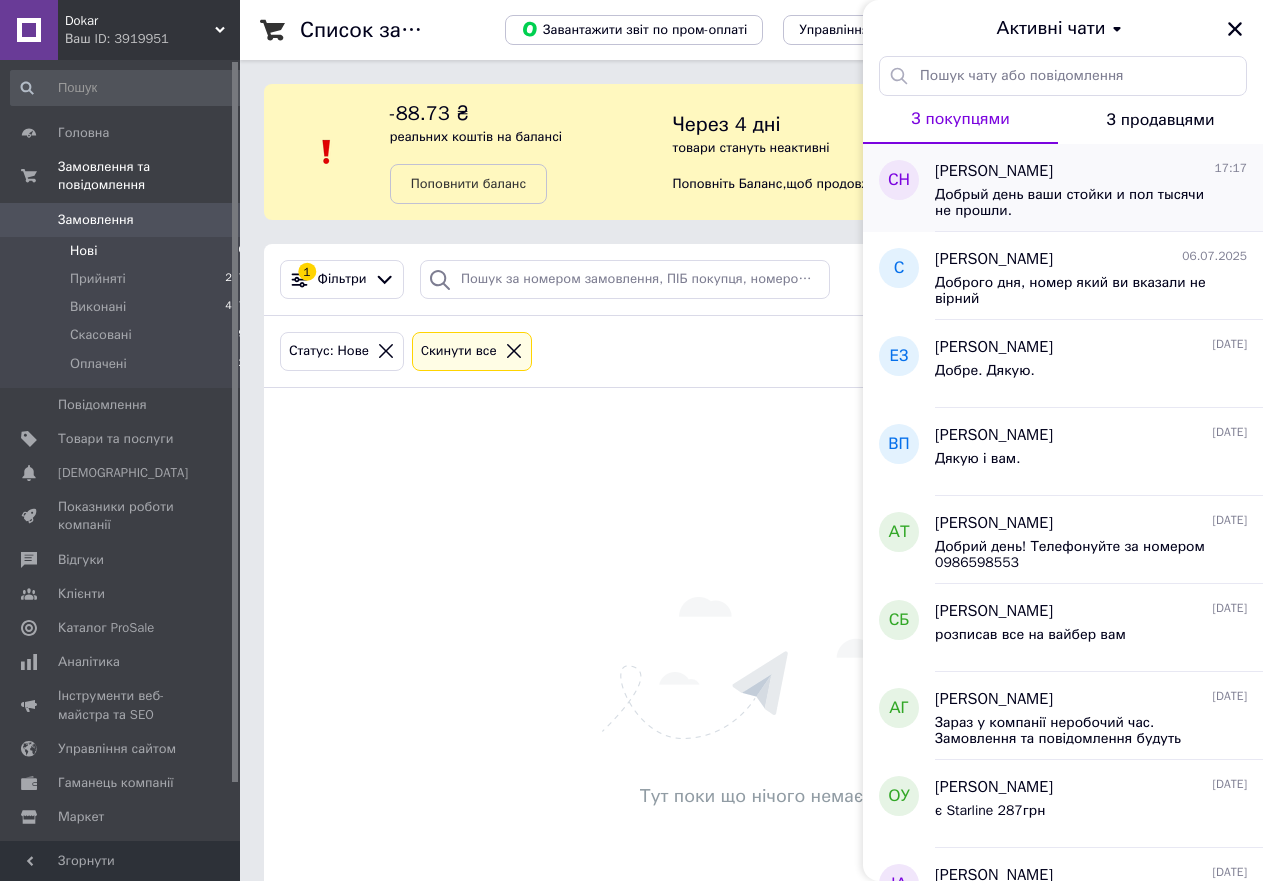click on "Добрый день ваши стойки и пол тысячи не прошли." at bounding box center [1077, 203] 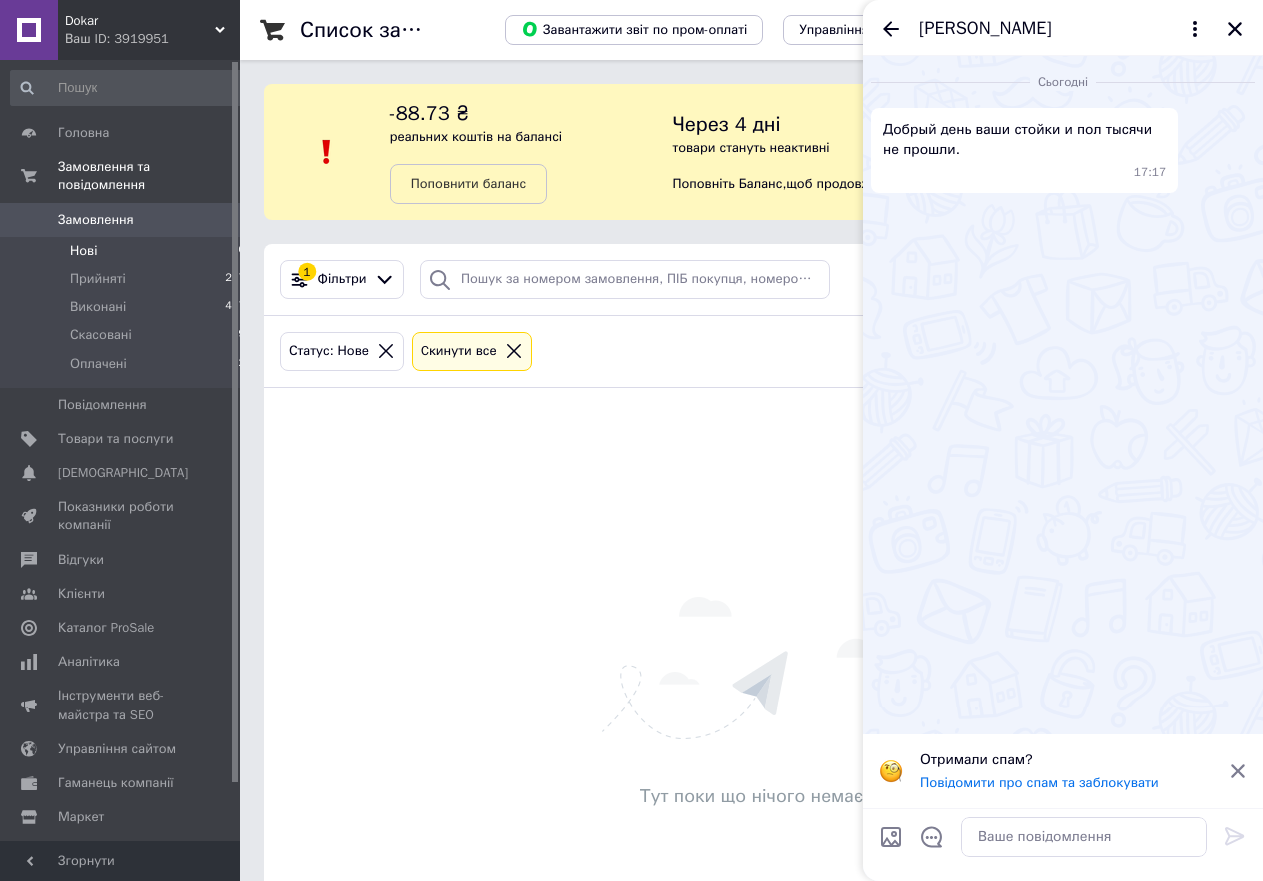 click on "[PERSON_NAME]" at bounding box center (985, 29) 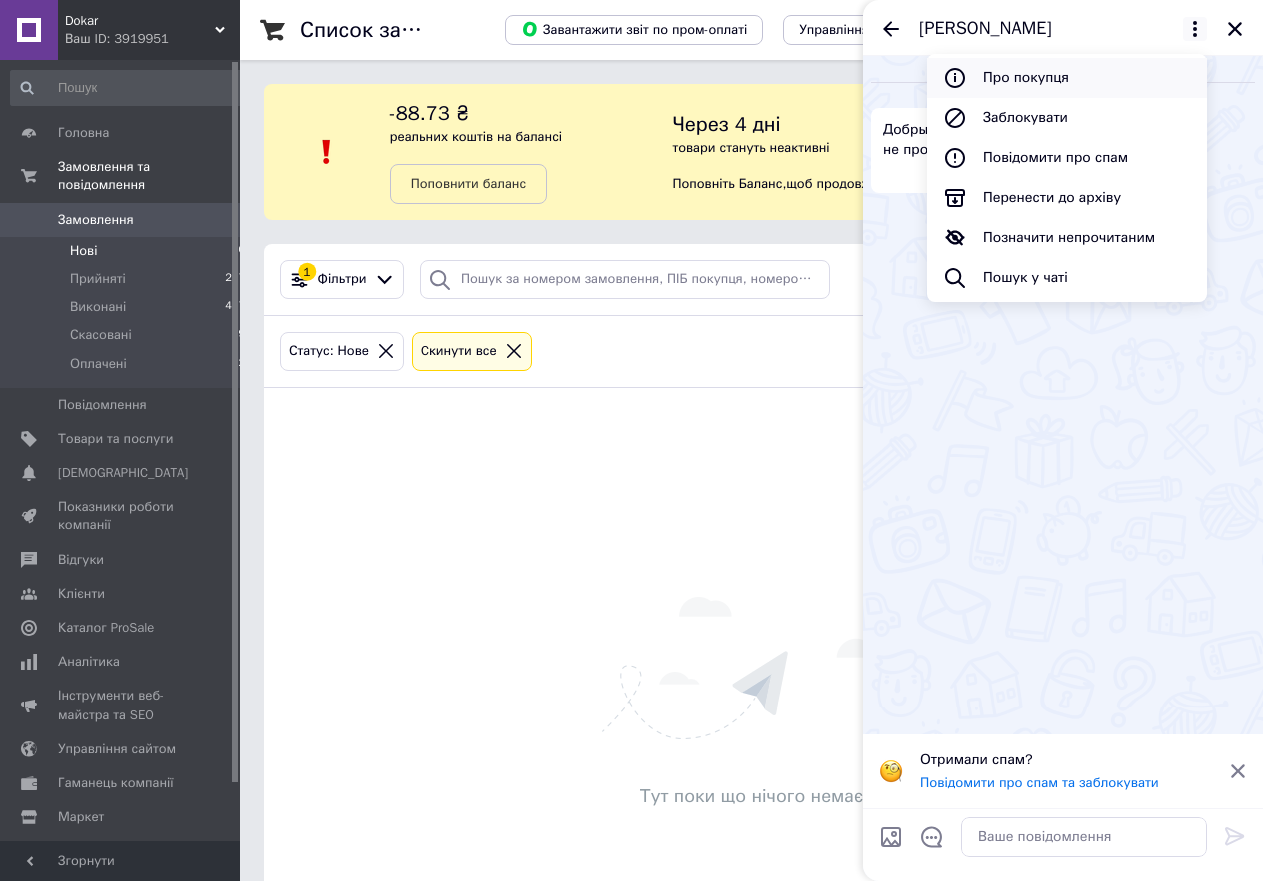 click on "Про покупця" at bounding box center [1067, 78] 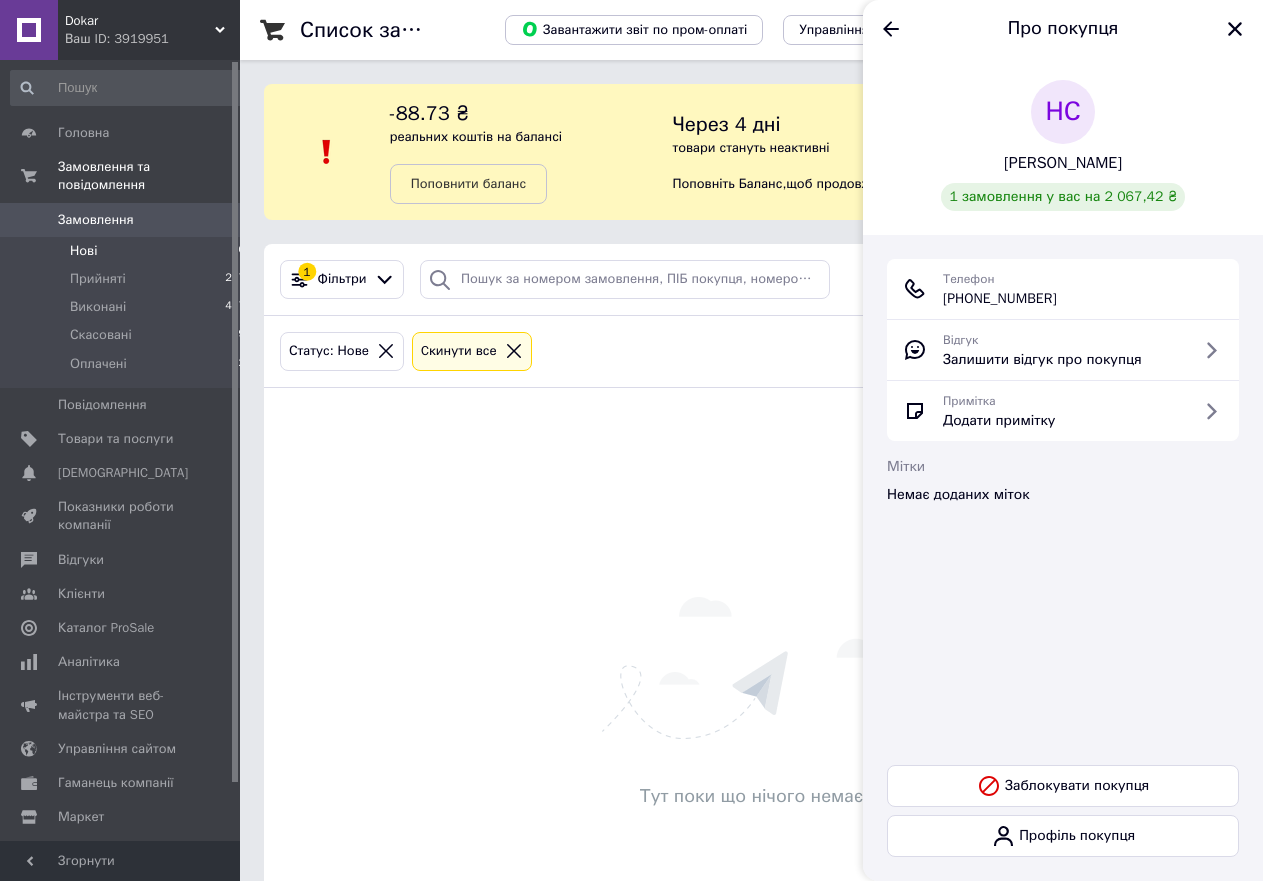 drag, startPoint x: 1091, startPoint y: 297, endPoint x: 943, endPoint y: 298, distance: 148.00337 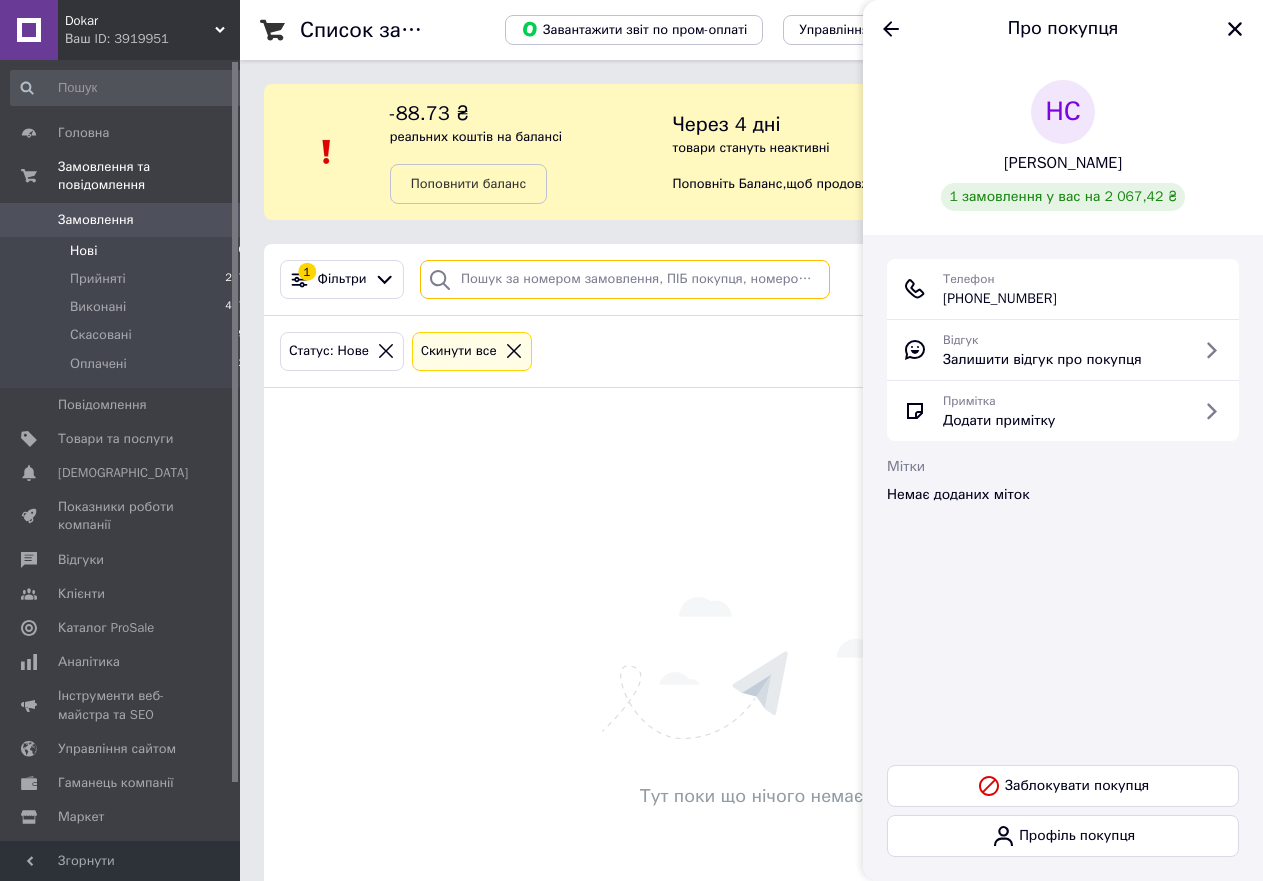 click at bounding box center [625, 279] 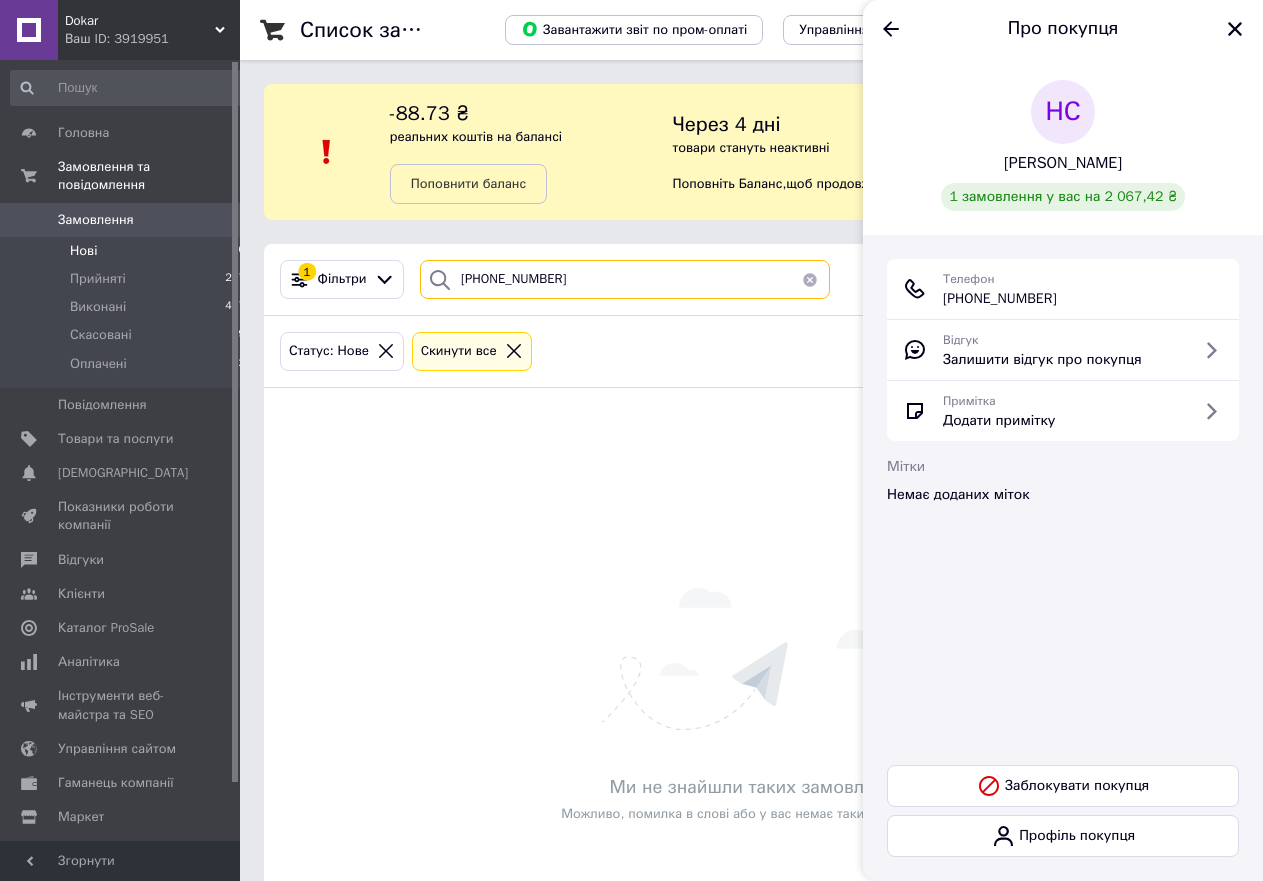 type on "[PHONE_NUMBER]" 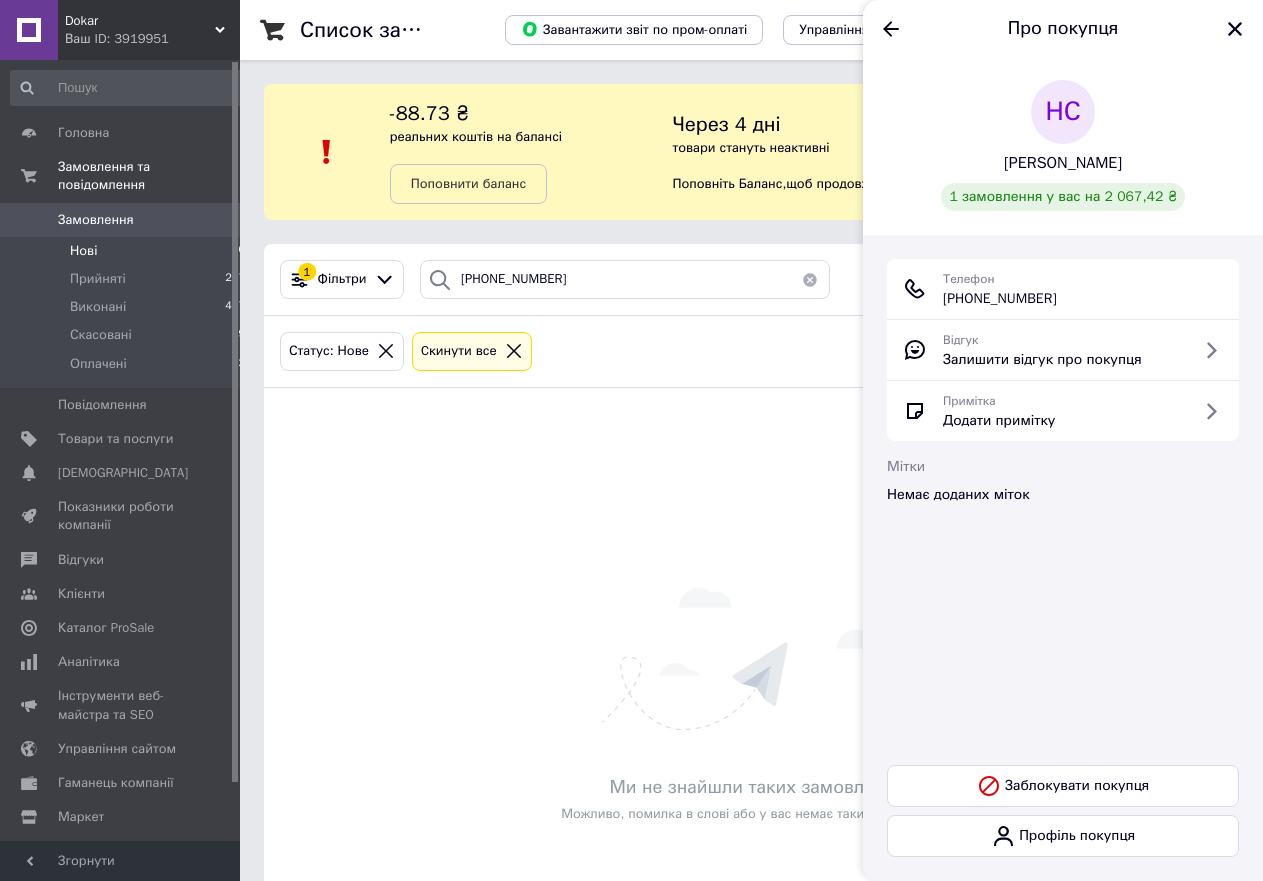 click on "Замовлення 0" at bounding box center (128, 220) 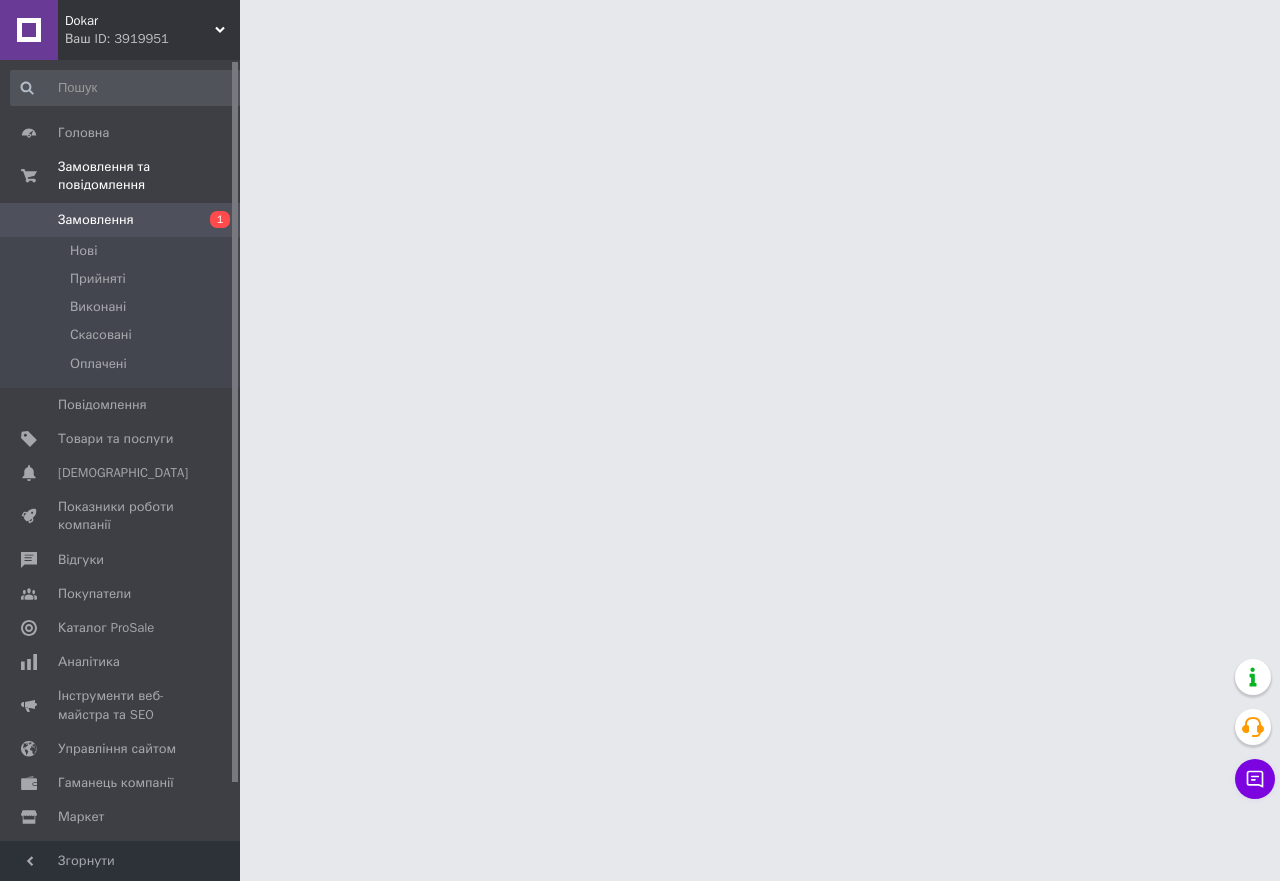 scroll, scrollTop: 0, scrollLeft: 0, axis: both 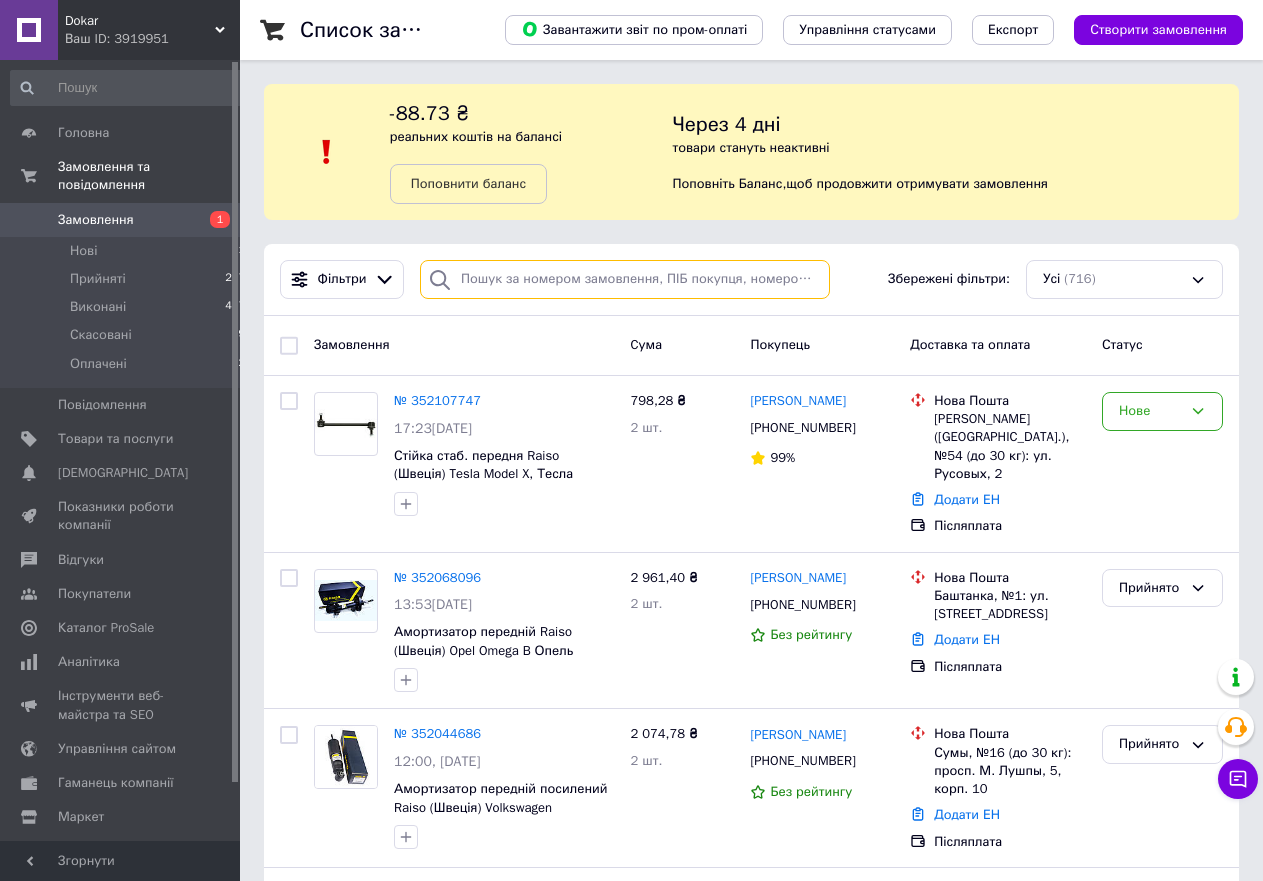 click at bounding box center (625, 279) 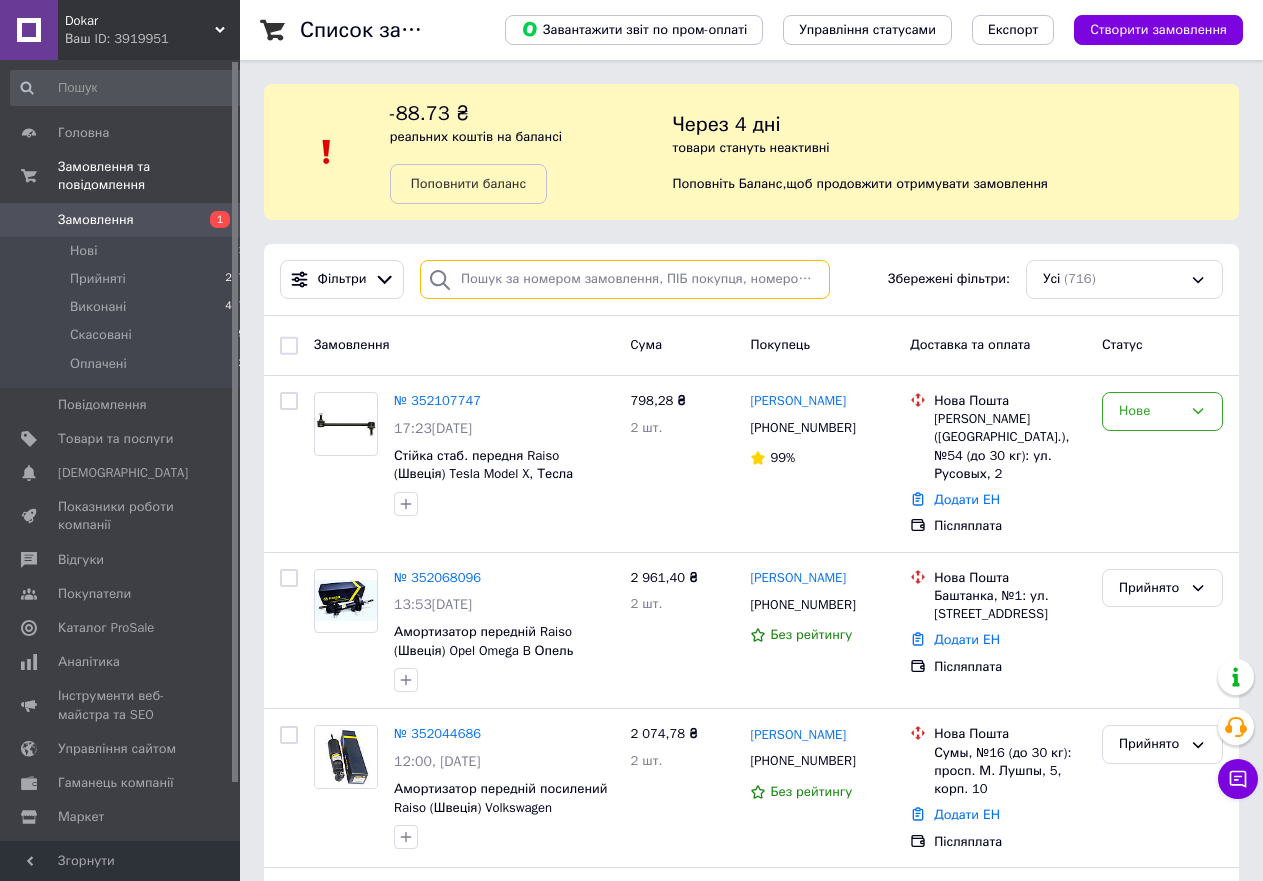 paste on "[PHONE_NUMBER]" 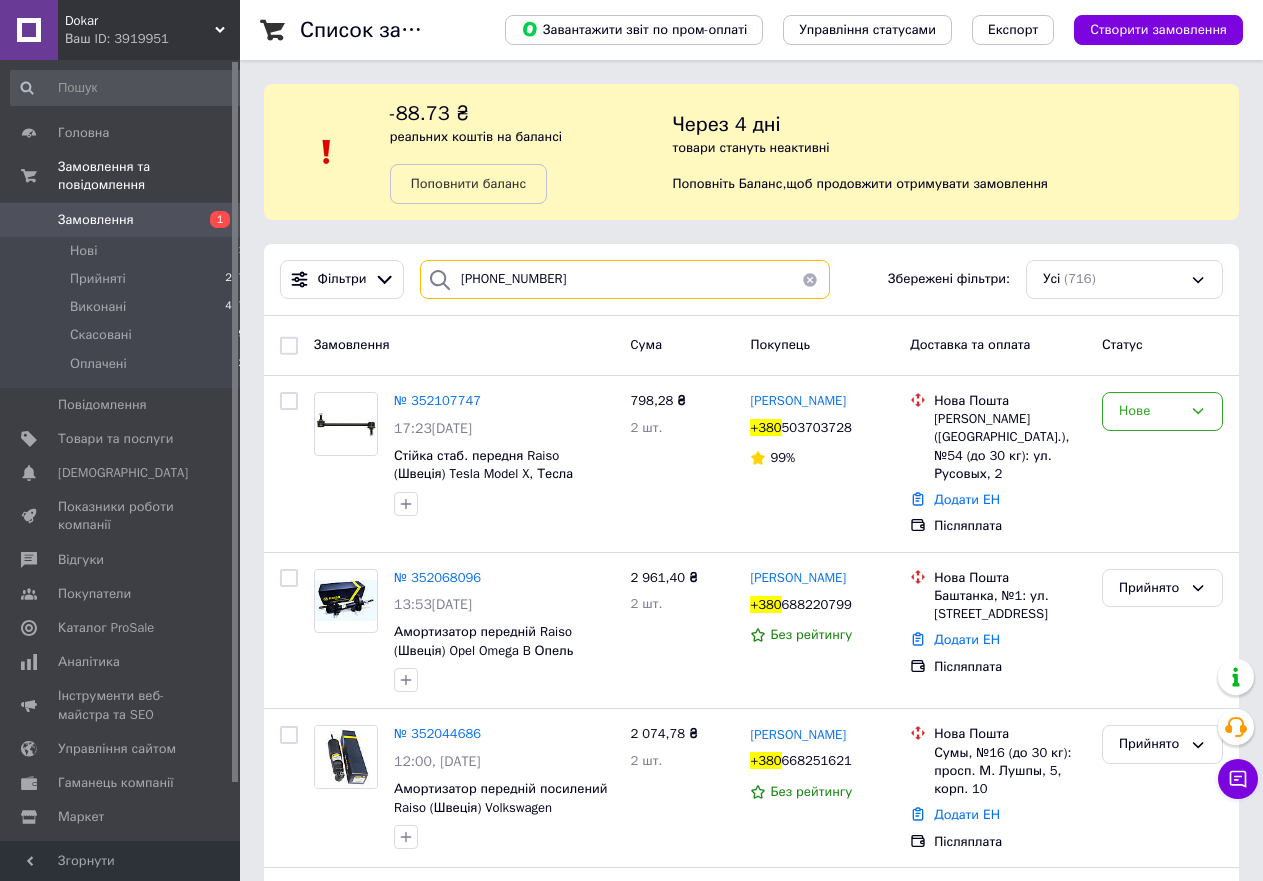 type on "[PHONE_NUMBER]" 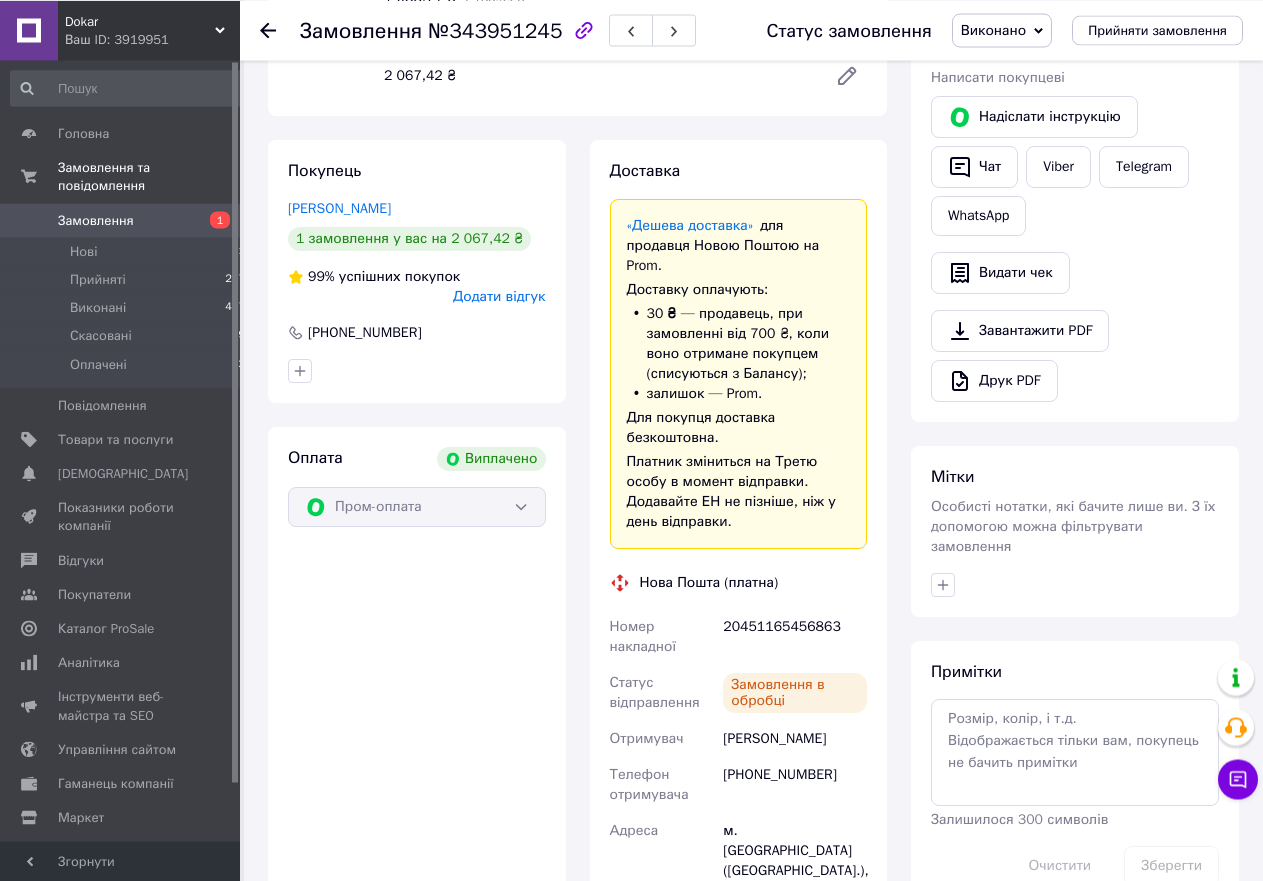 scroll, scrollTop: 408, scrollLeft: 0, axis: vertical 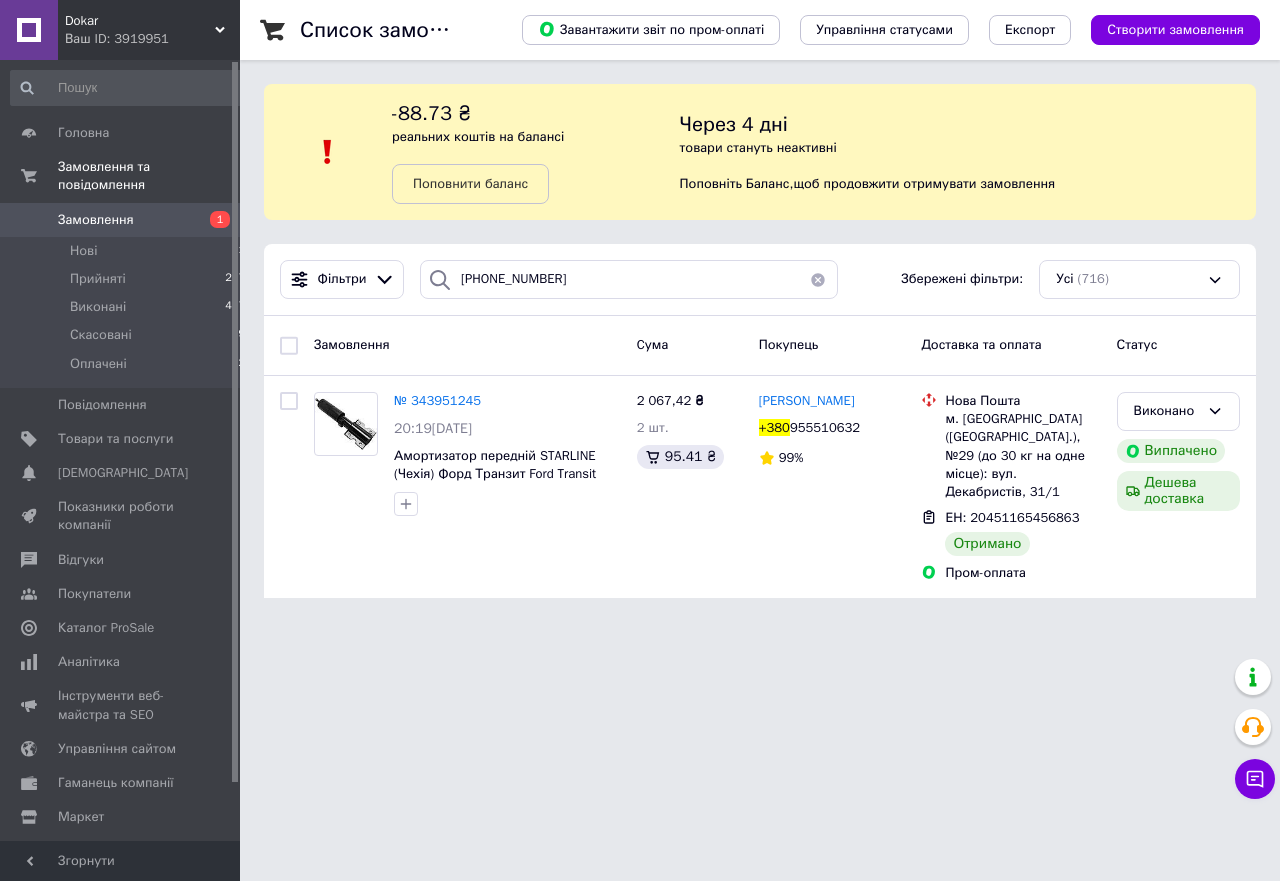 click on "Замовлення" at bounding box center (96, 220) 